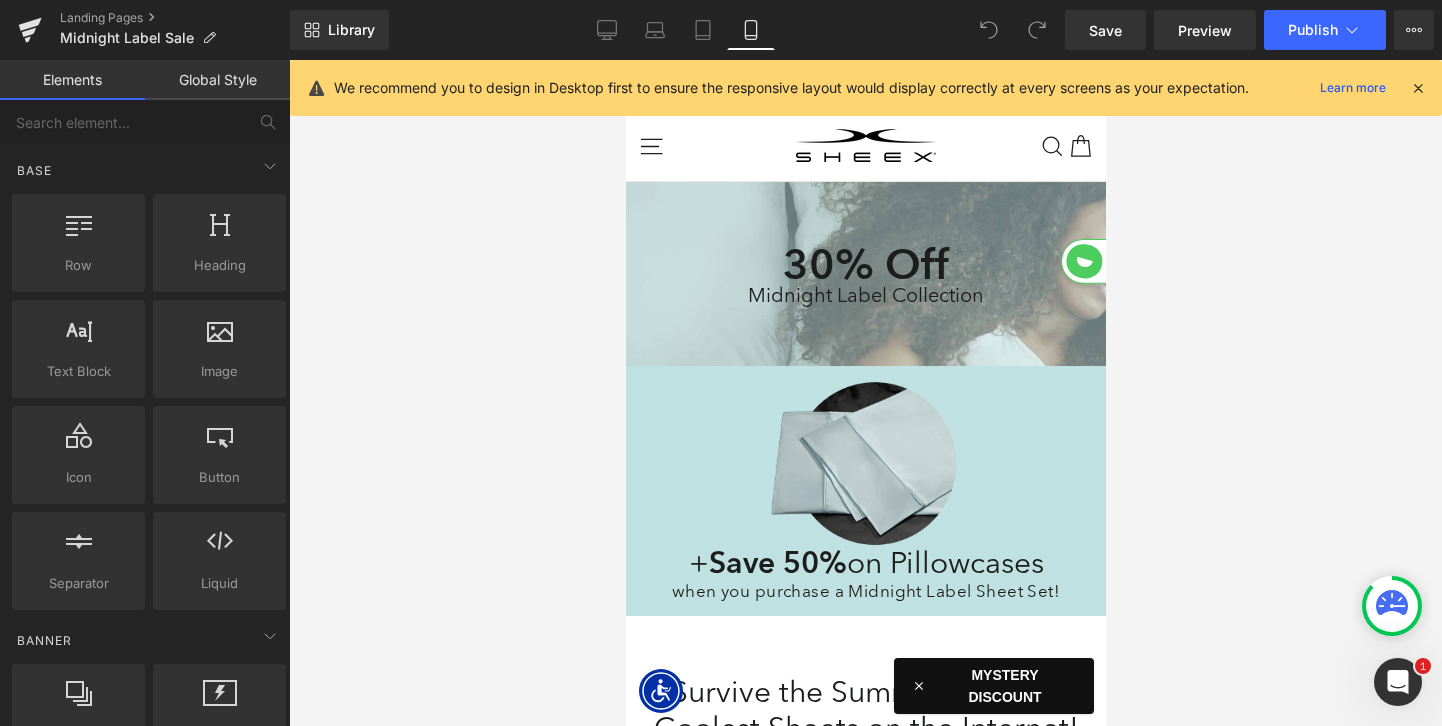 scroll, scrollTop: 122, scrollLeft: 0, axis: vertical 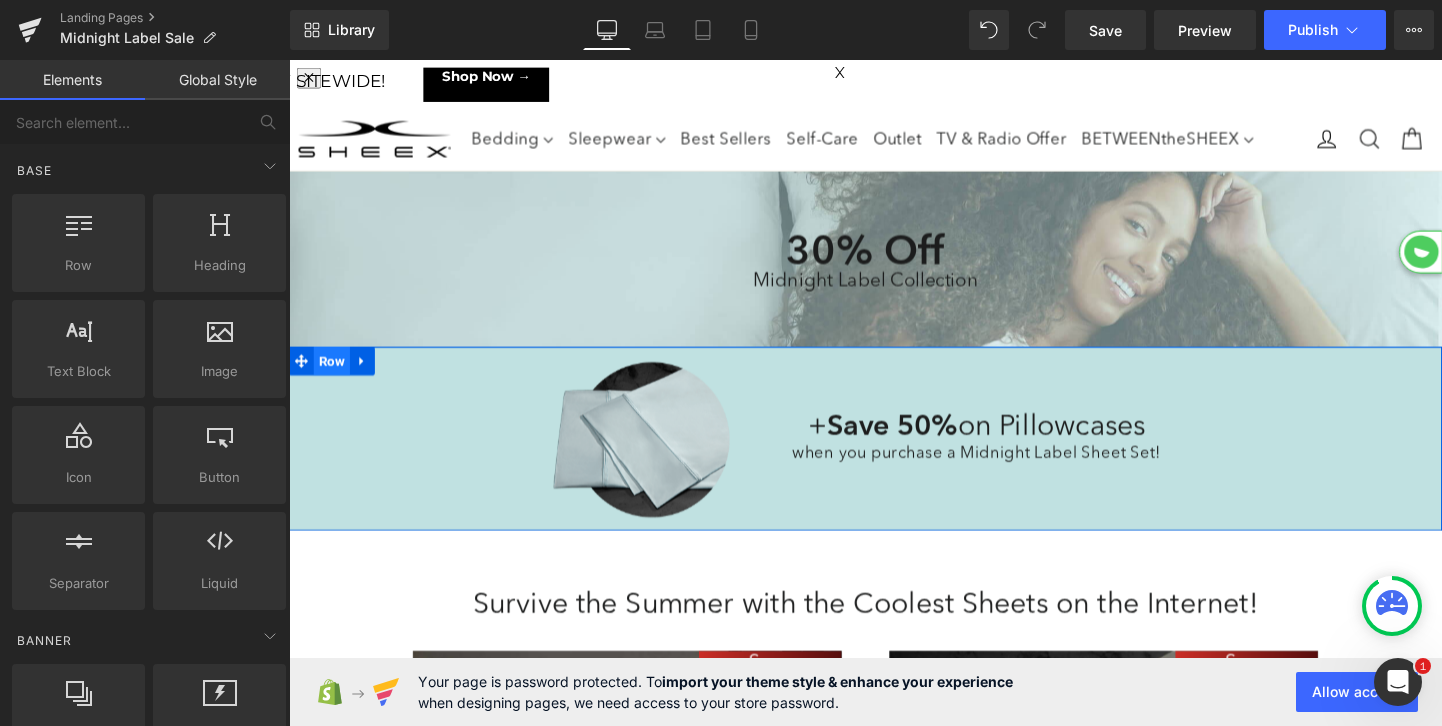 click on "Row" at bounding box center (334, 376) 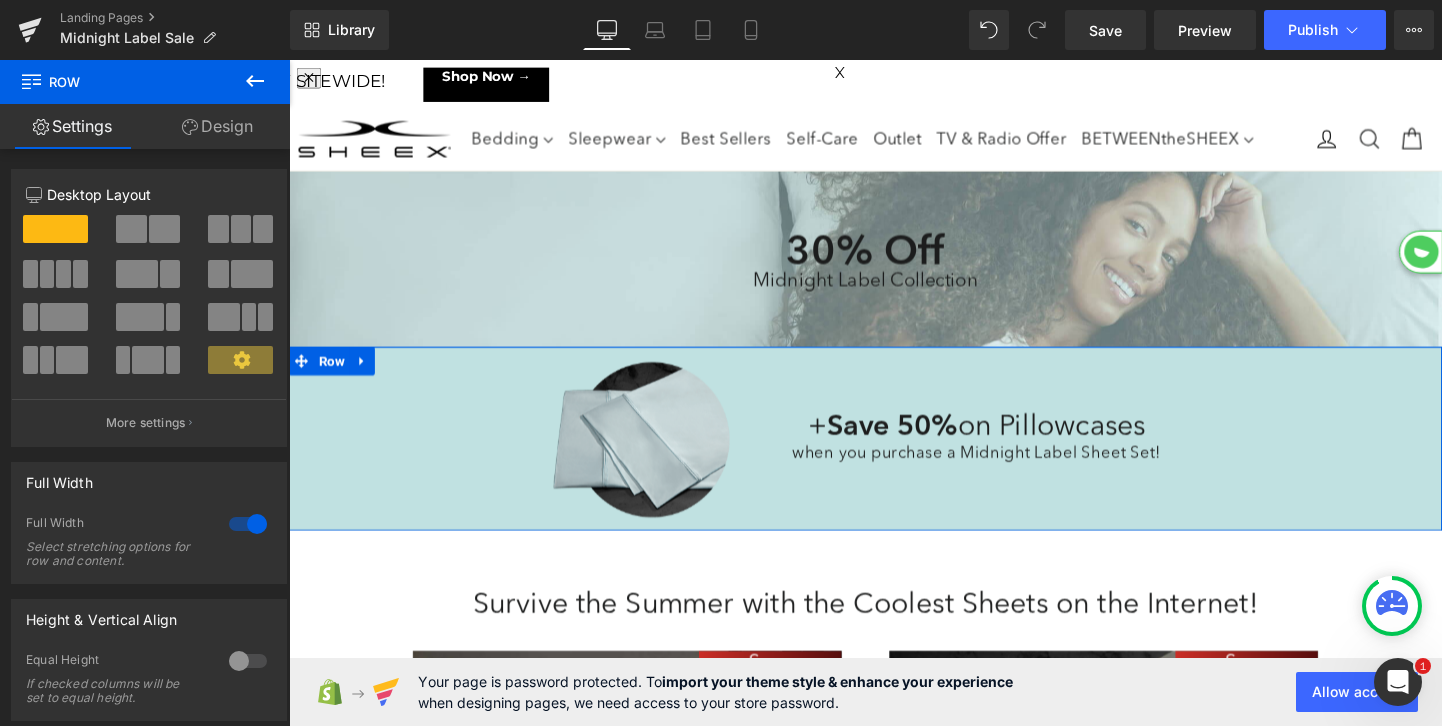 click on "Design" at bounding box center (217, 126) 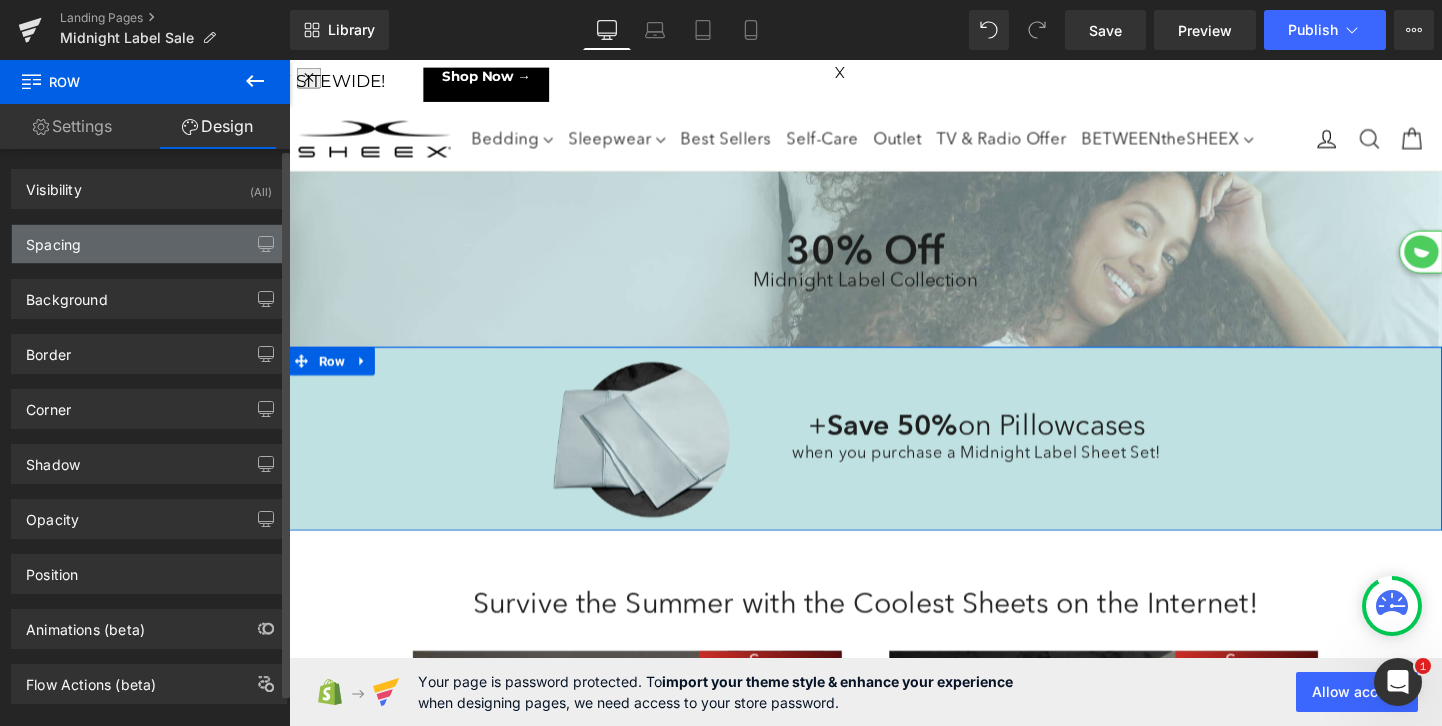 click on "Spacing" at bounding box center (149, 244) 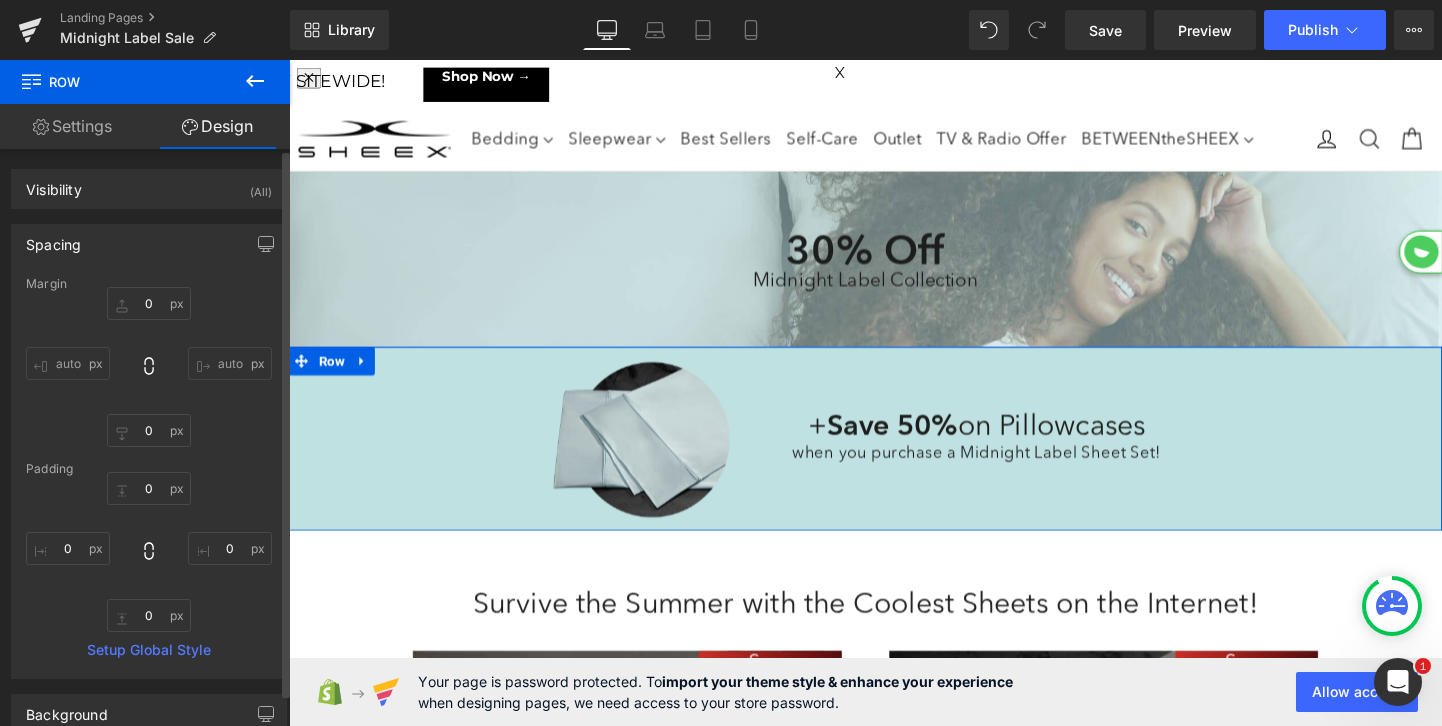 type on "0" 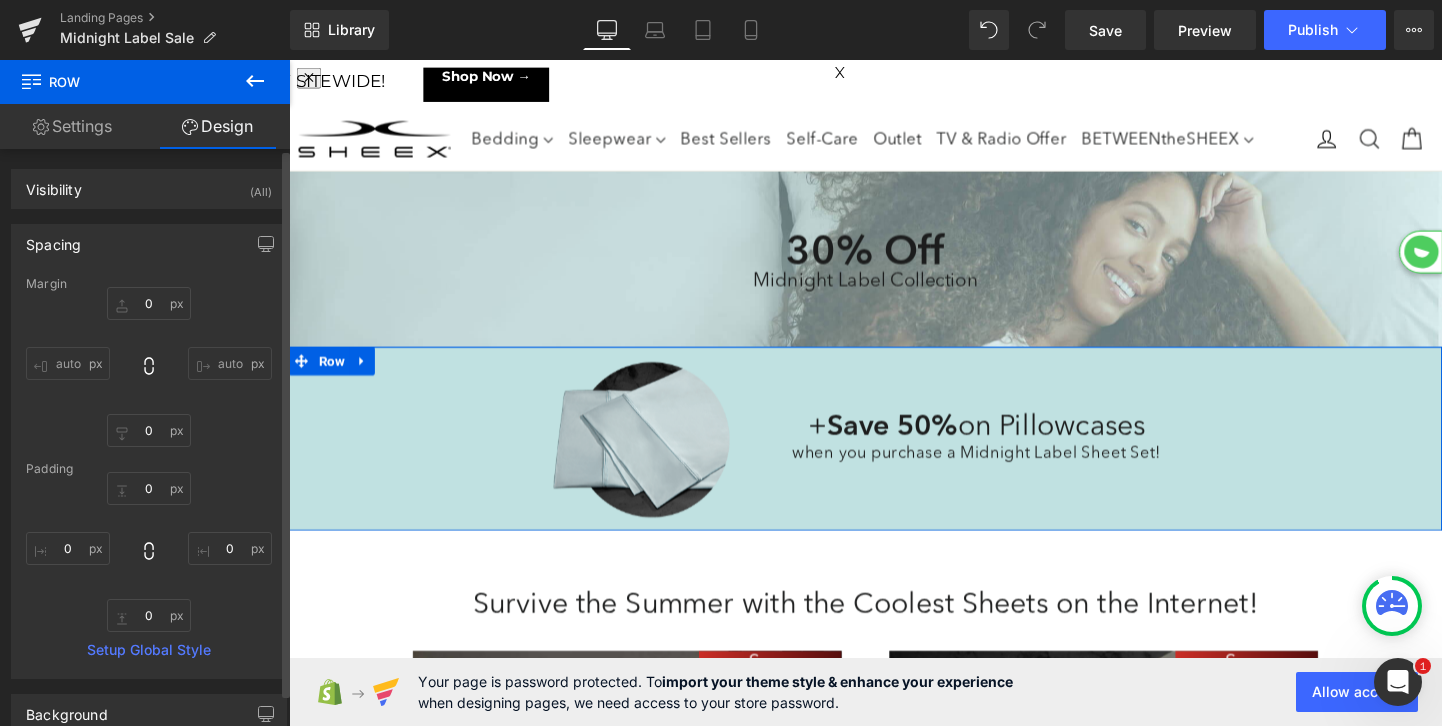 type on "#c0e1e1" 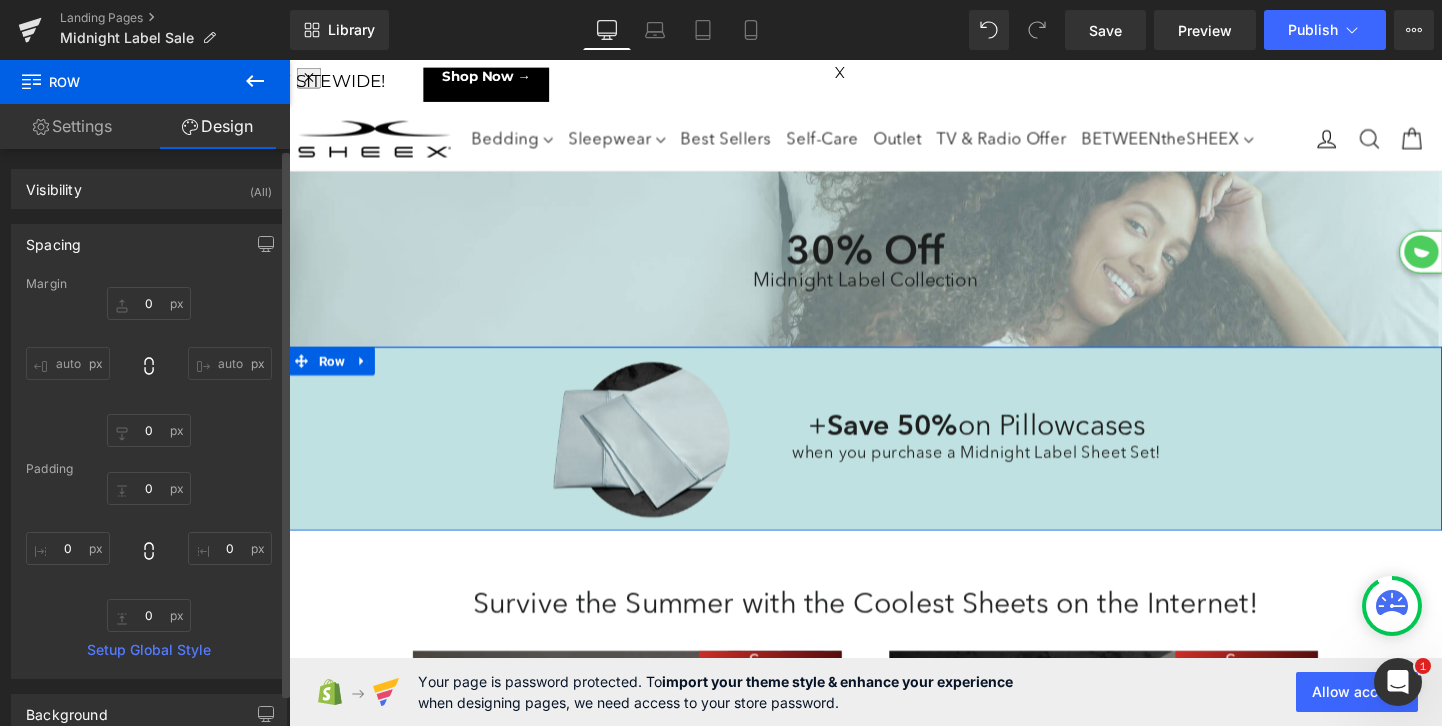 type on "100" 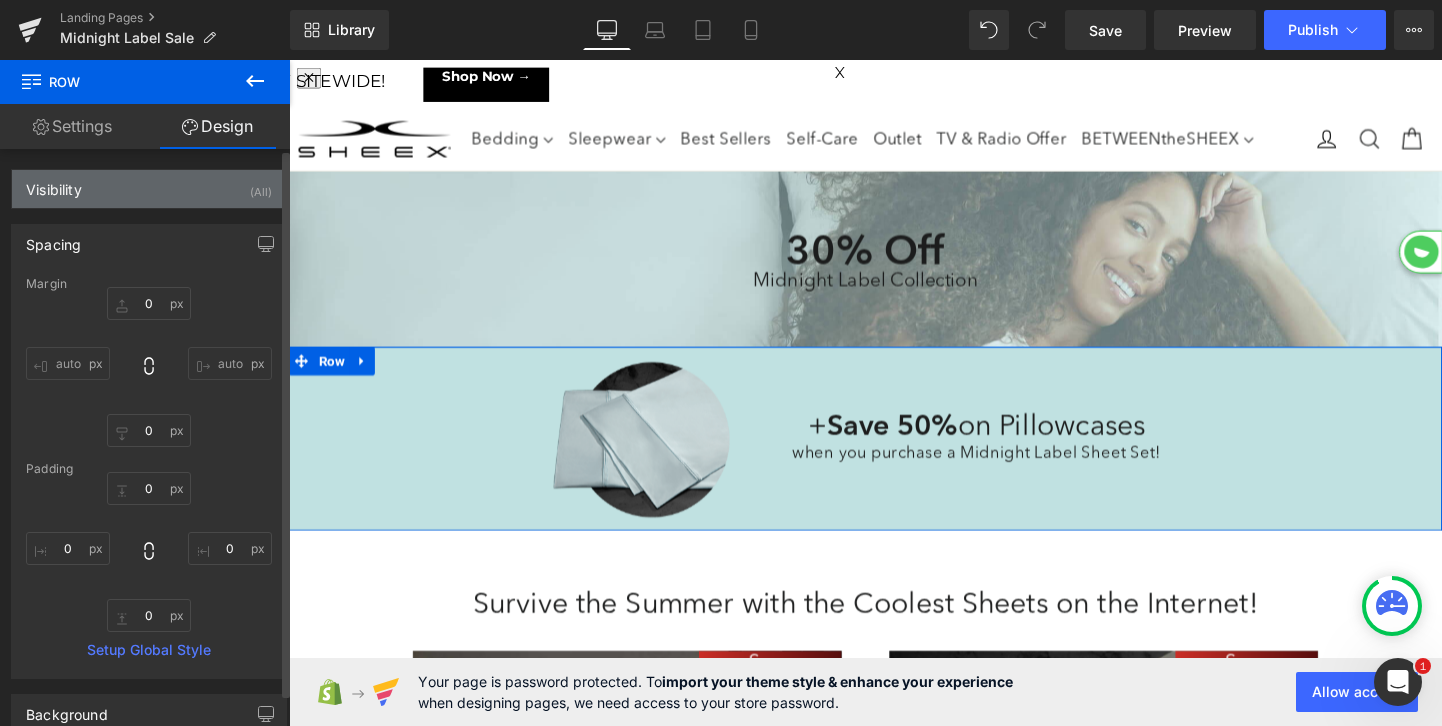 click on "Visibility
(All)" at bounding box center (149, 189) 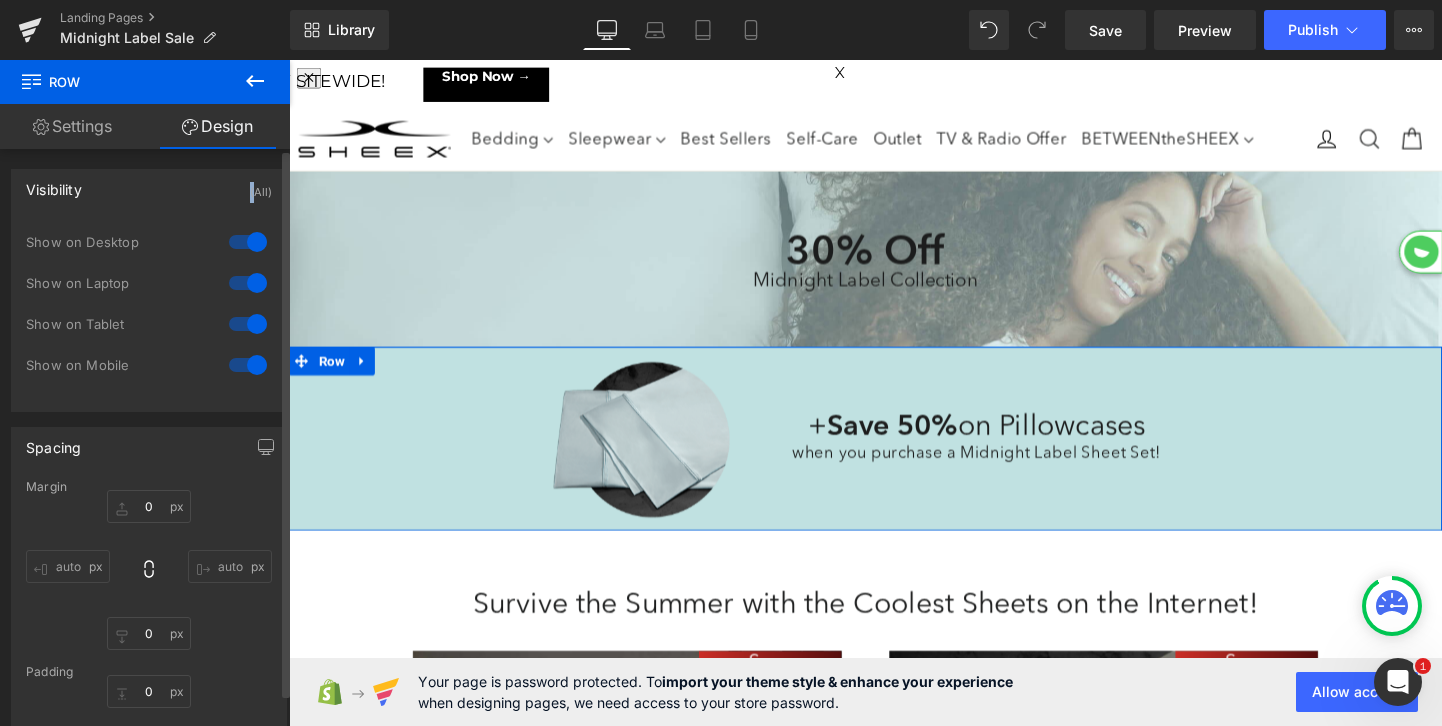 click on "Visibility
(All)" at bounding box center (149, 189) 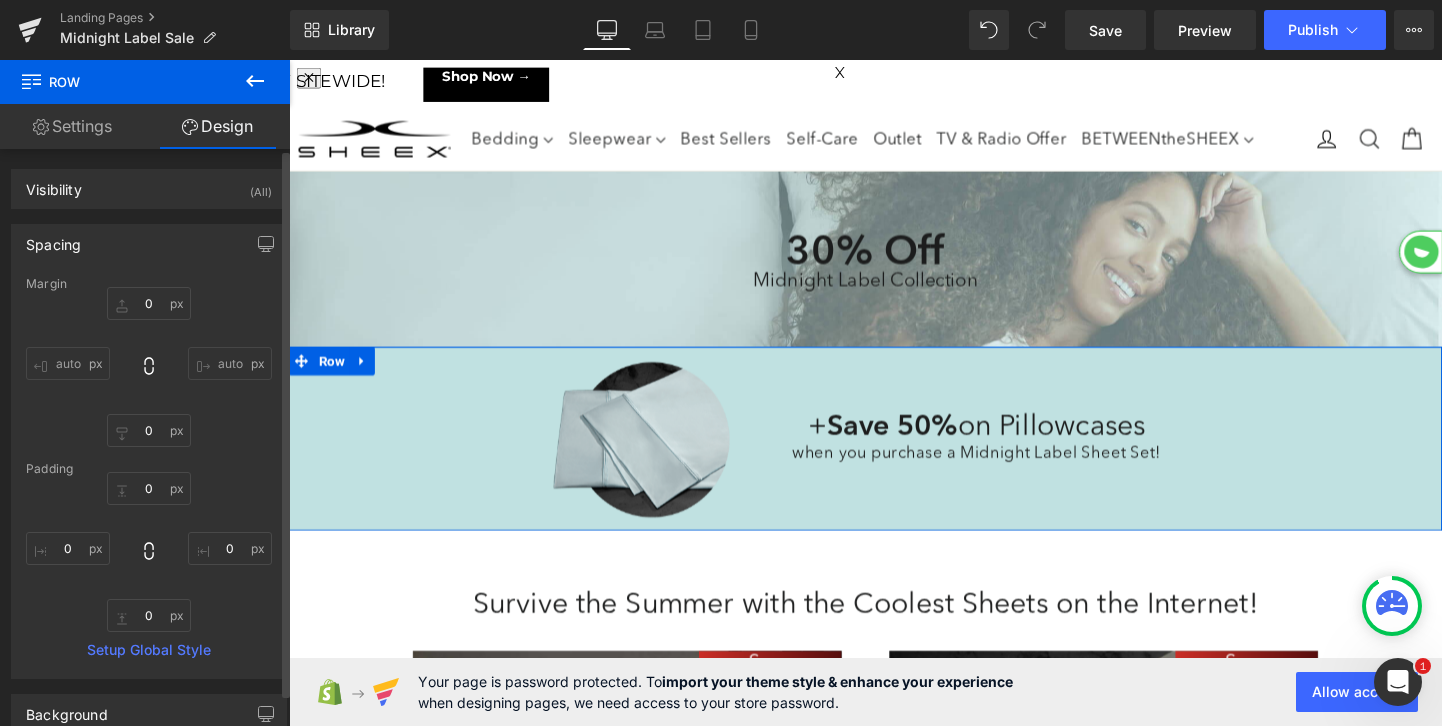 click on "Spacing" at bounding box center [149, 244] 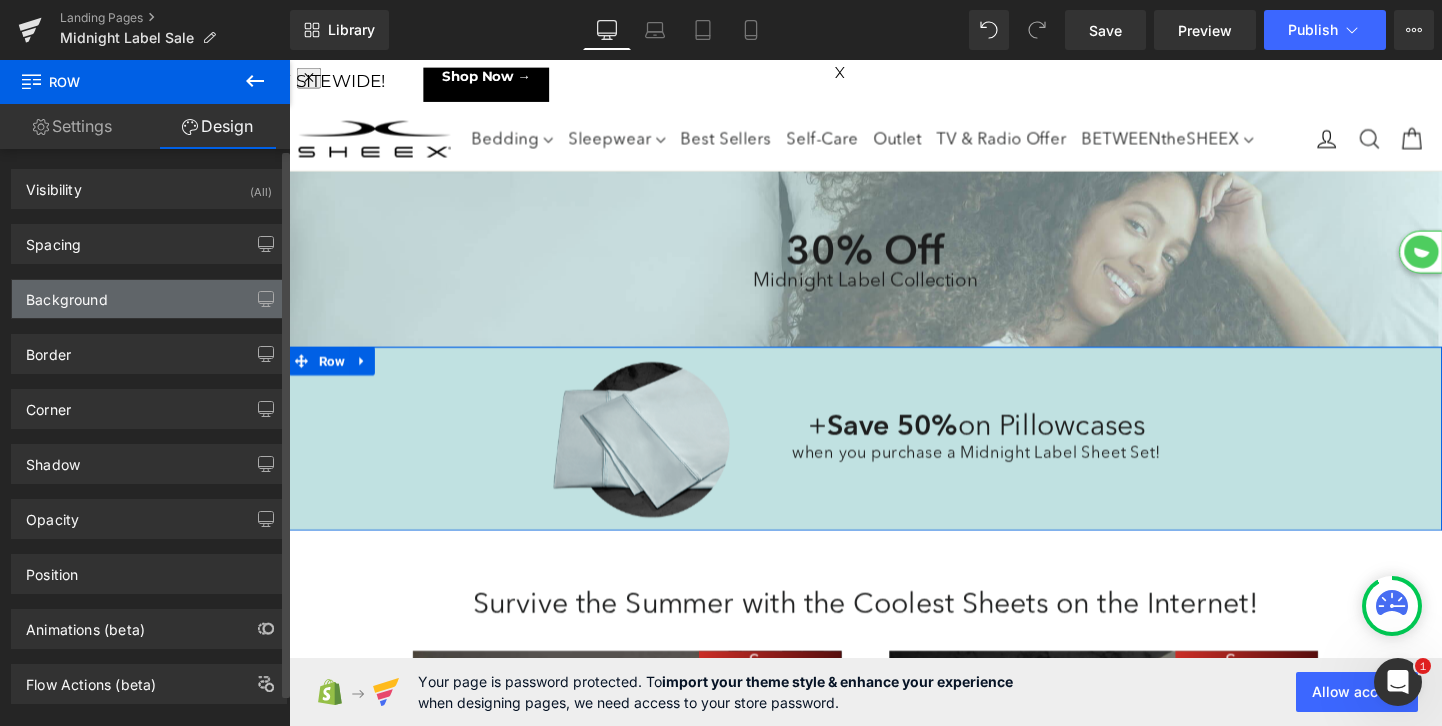click on "Background" at bounding box center (149, 299) 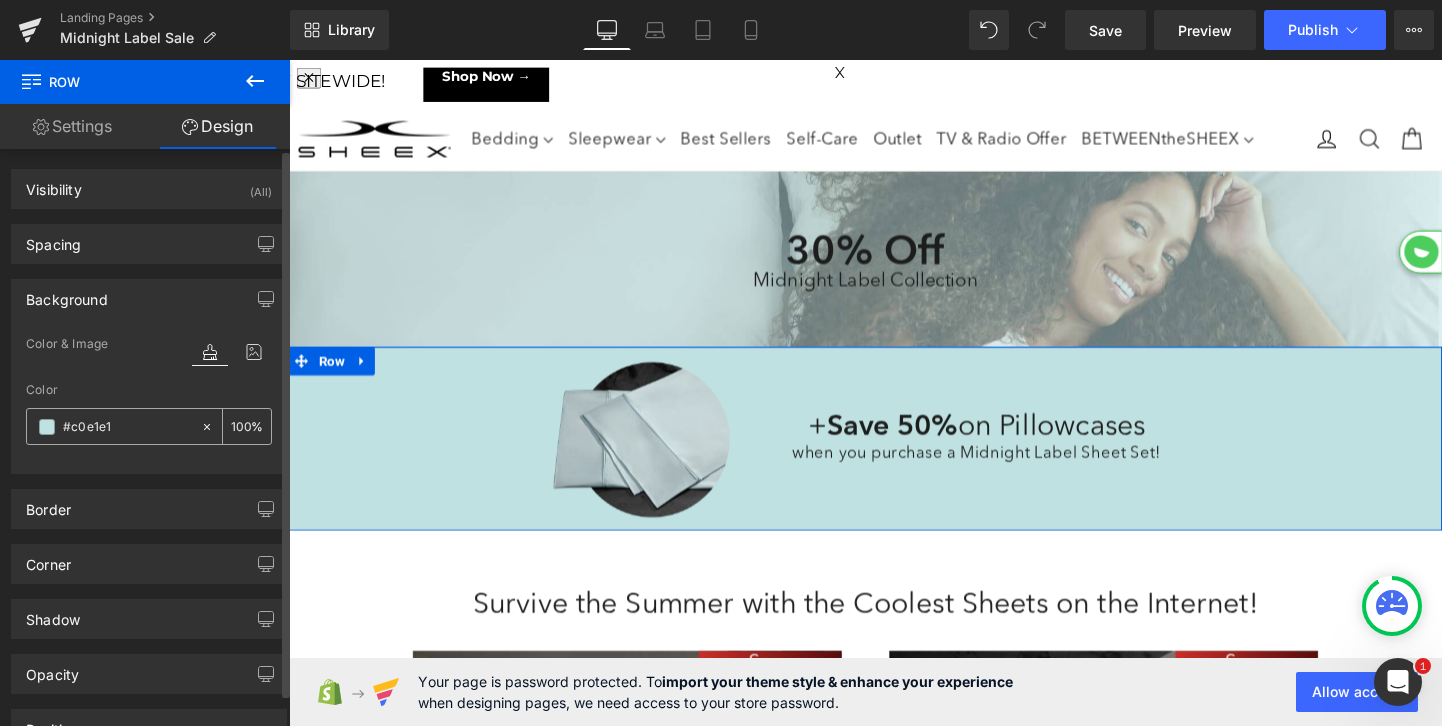 click on "#c0e1e1" at bounding box center (127, 427) 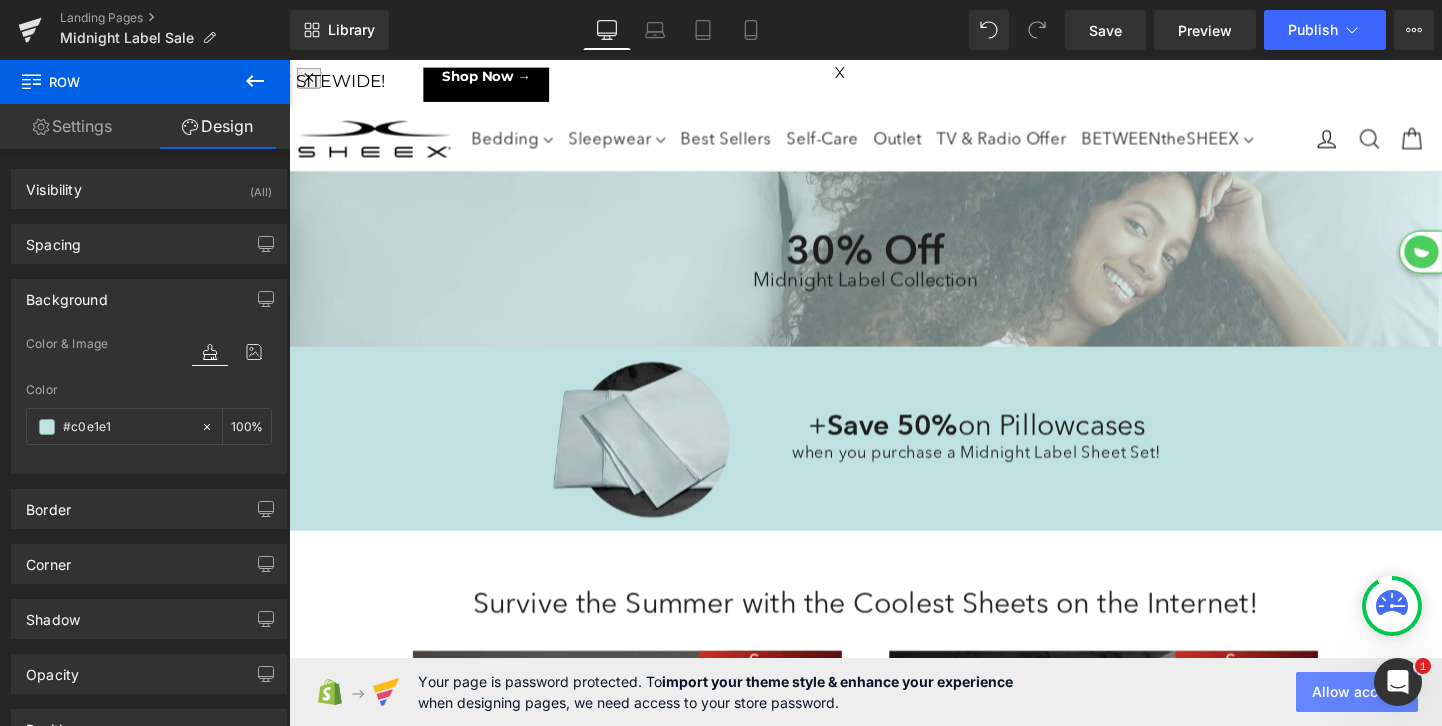 click on "Allow access" at bounding box center (1357, 692) 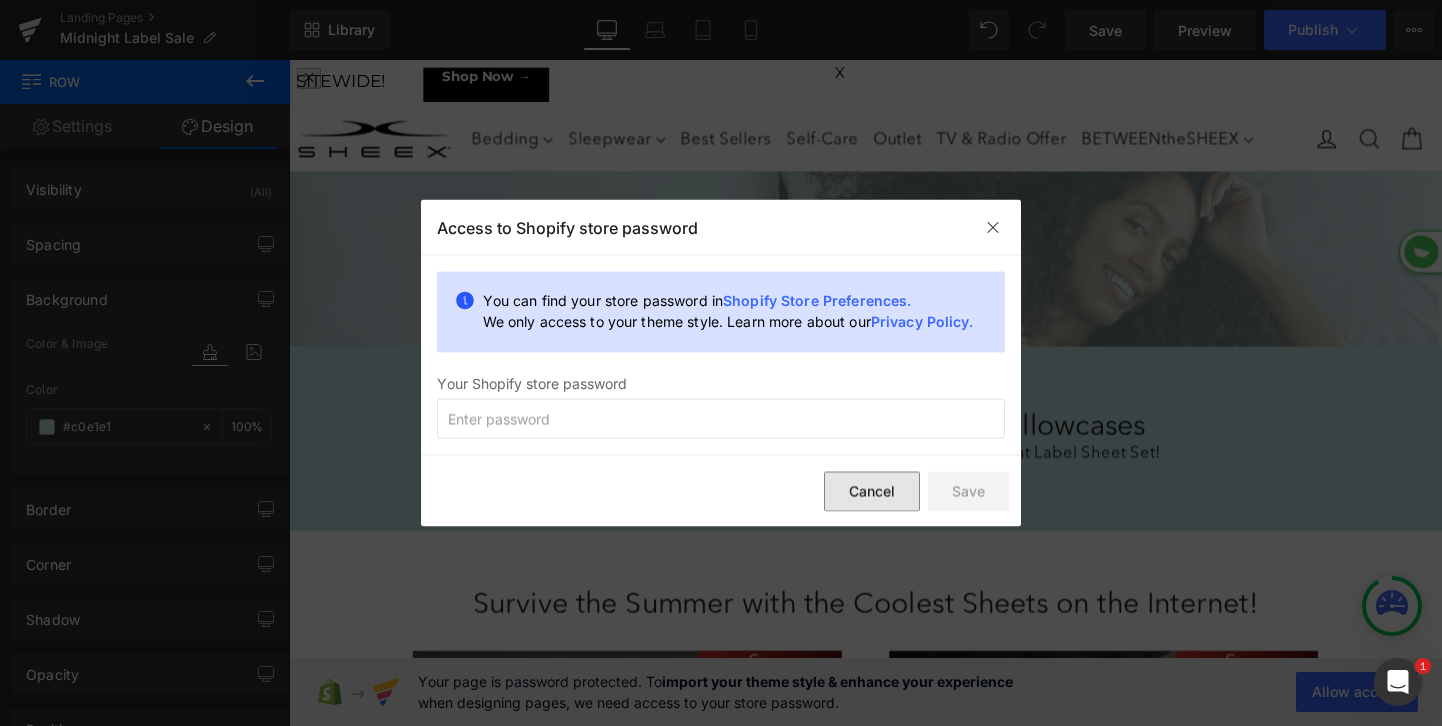 click on "Cancel" at bounding box center (872, 491) 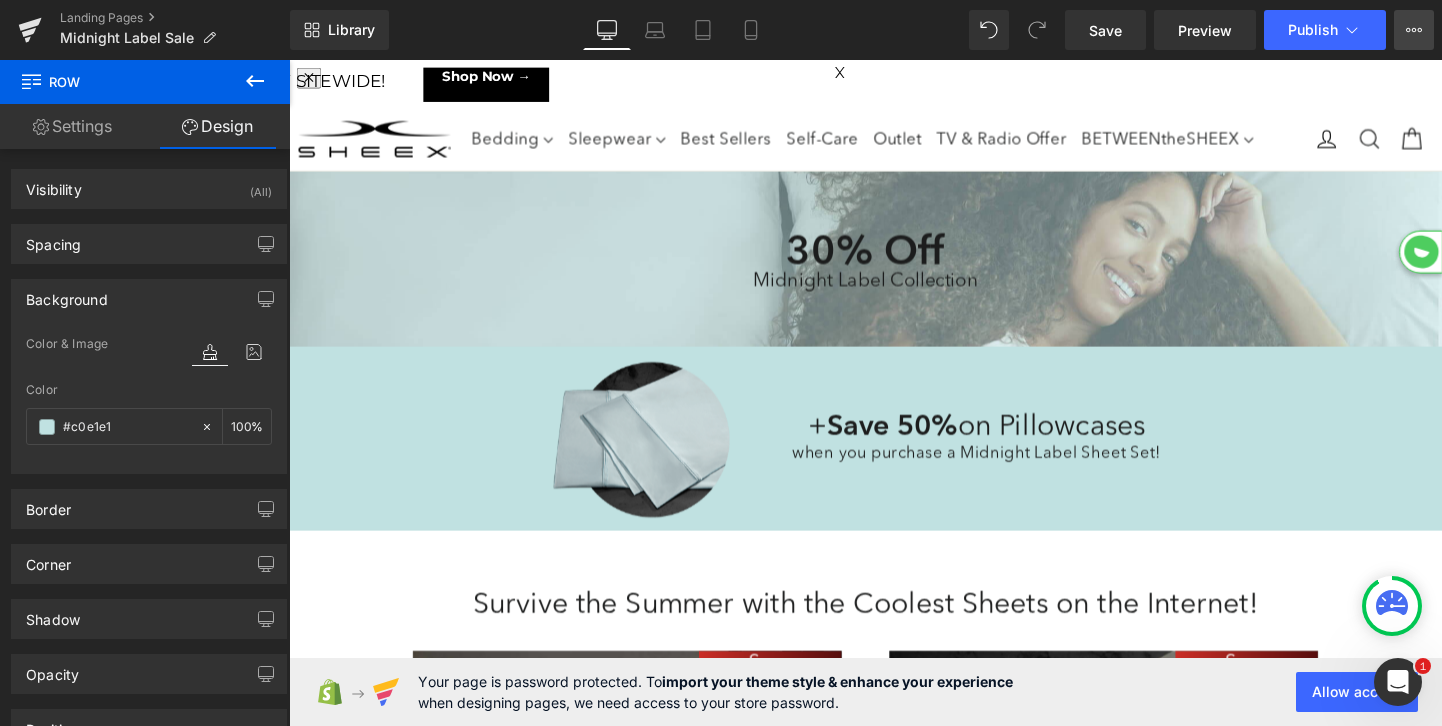 click on "View Live Page View with current Template Save Template to Library Schedule Publish Publish Settings Shortcuts" at bounding box center [1414, 30] 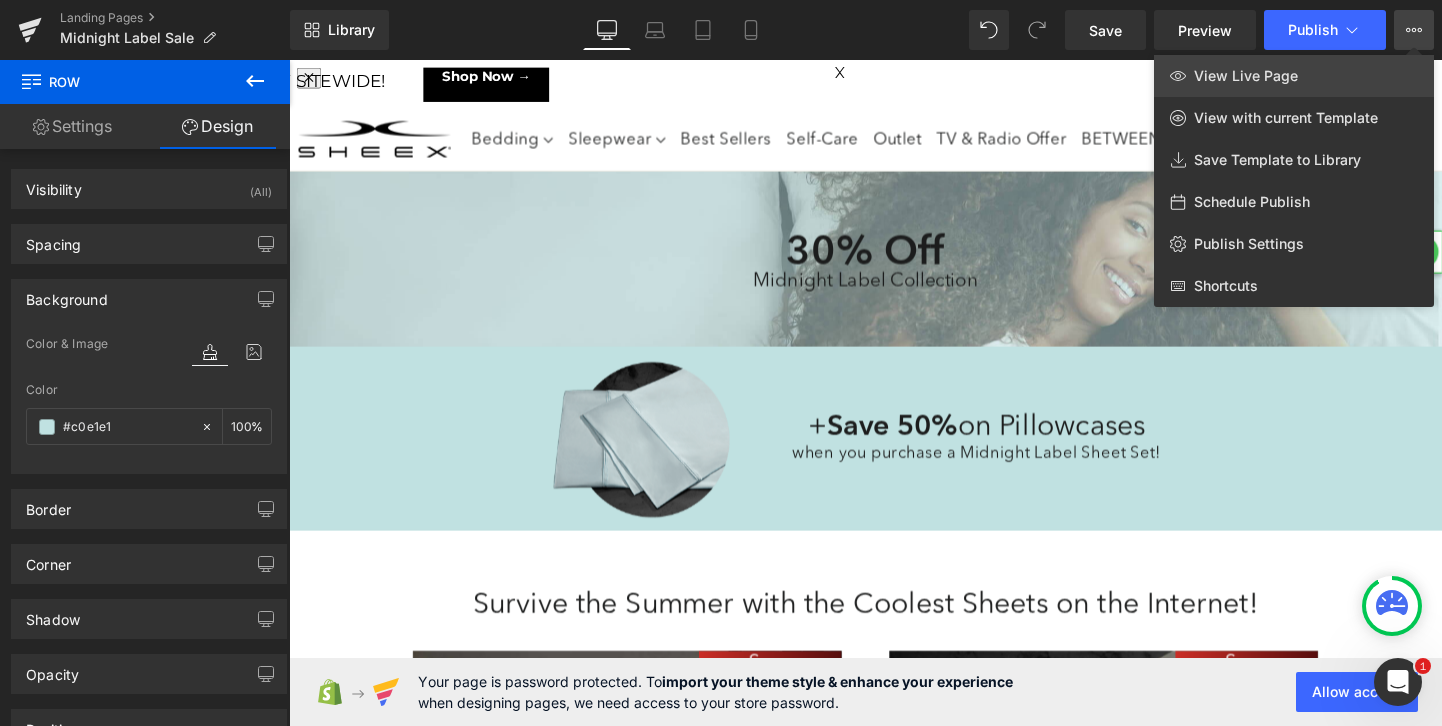click on "View Live Page" at bounding box center [1294, 76] 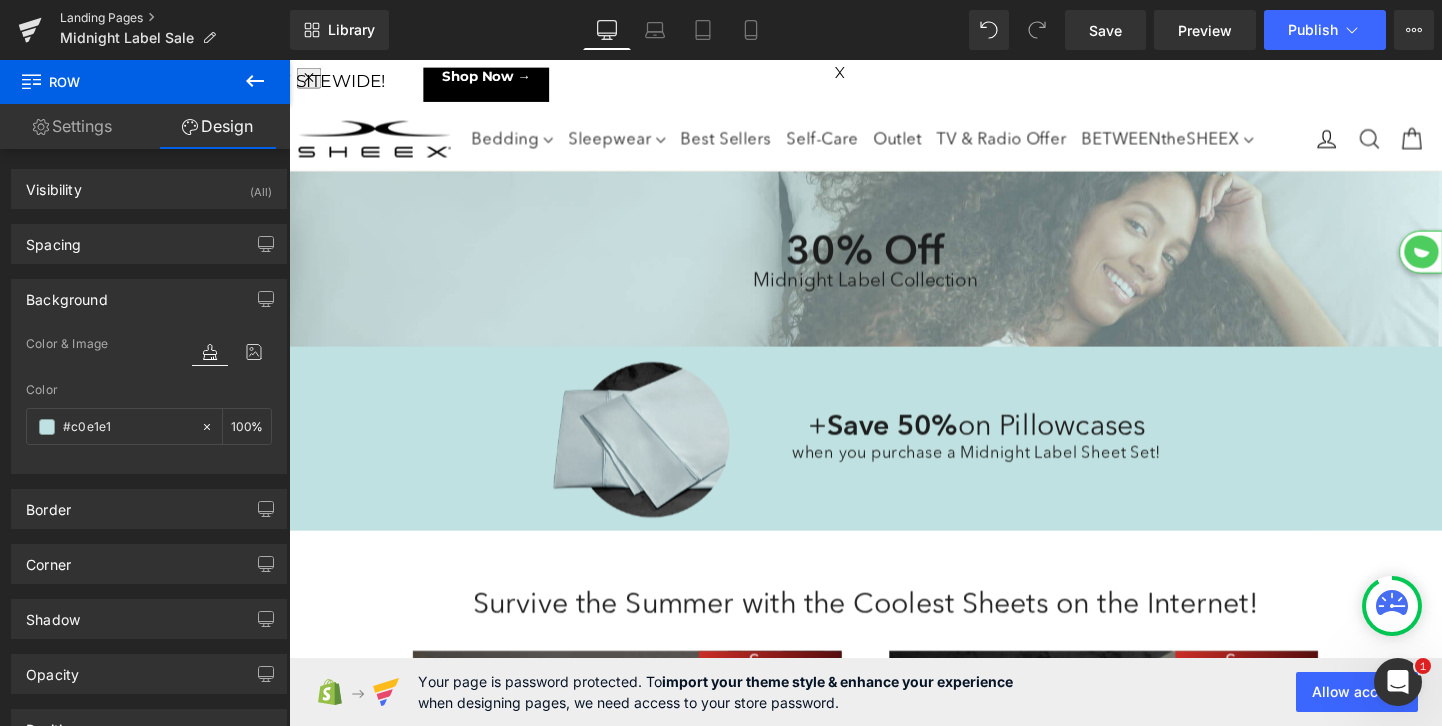 click on "Landing Pages" at bounding box center [175, 18] 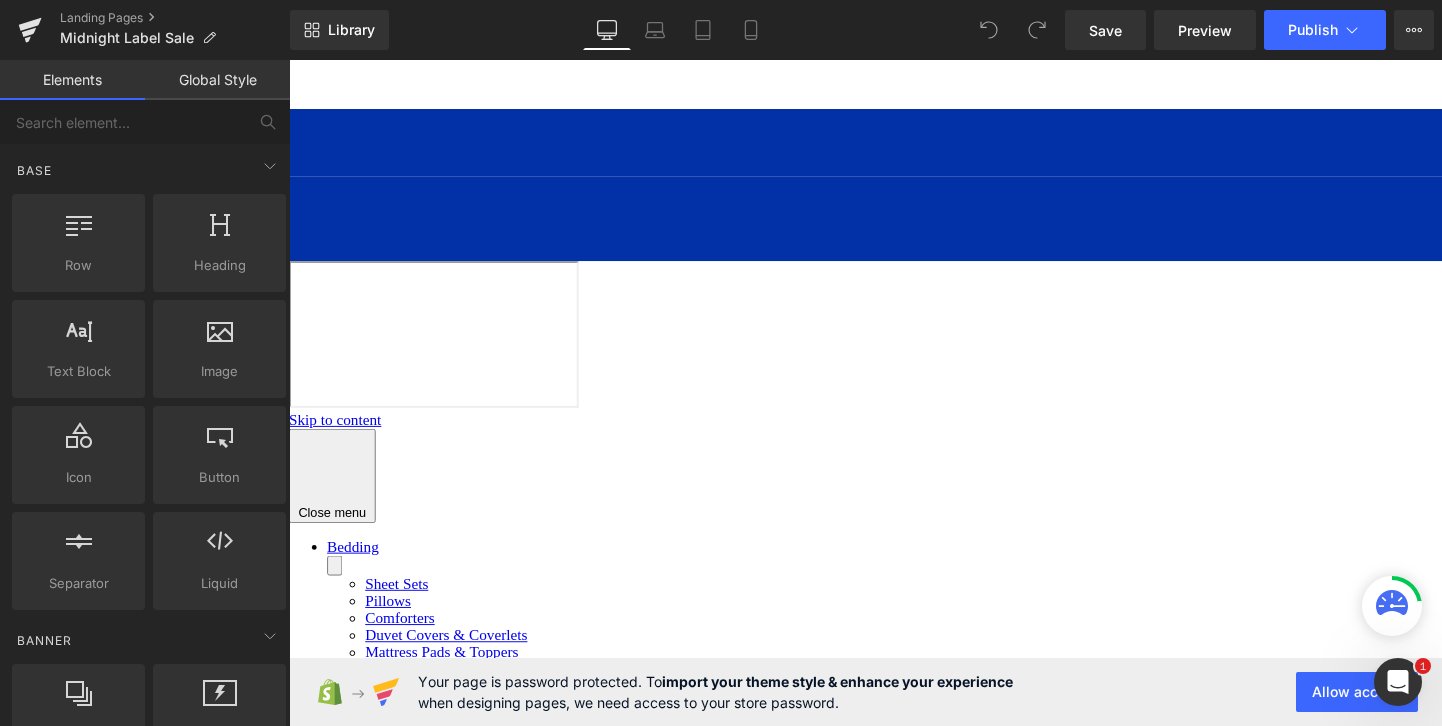 scroll, scrollTop: 0, scrollLeft: 0, axis: both 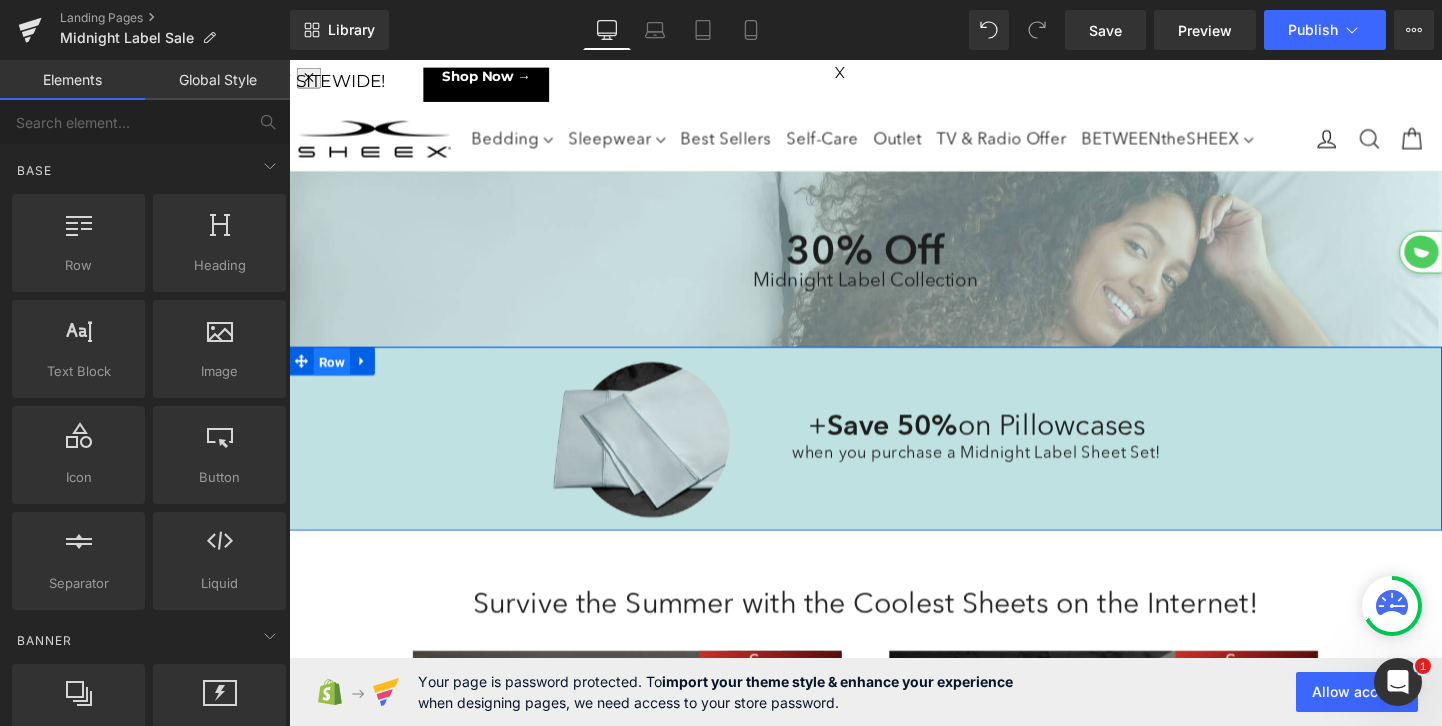 click on "Row" at bounding box center [334, 377] 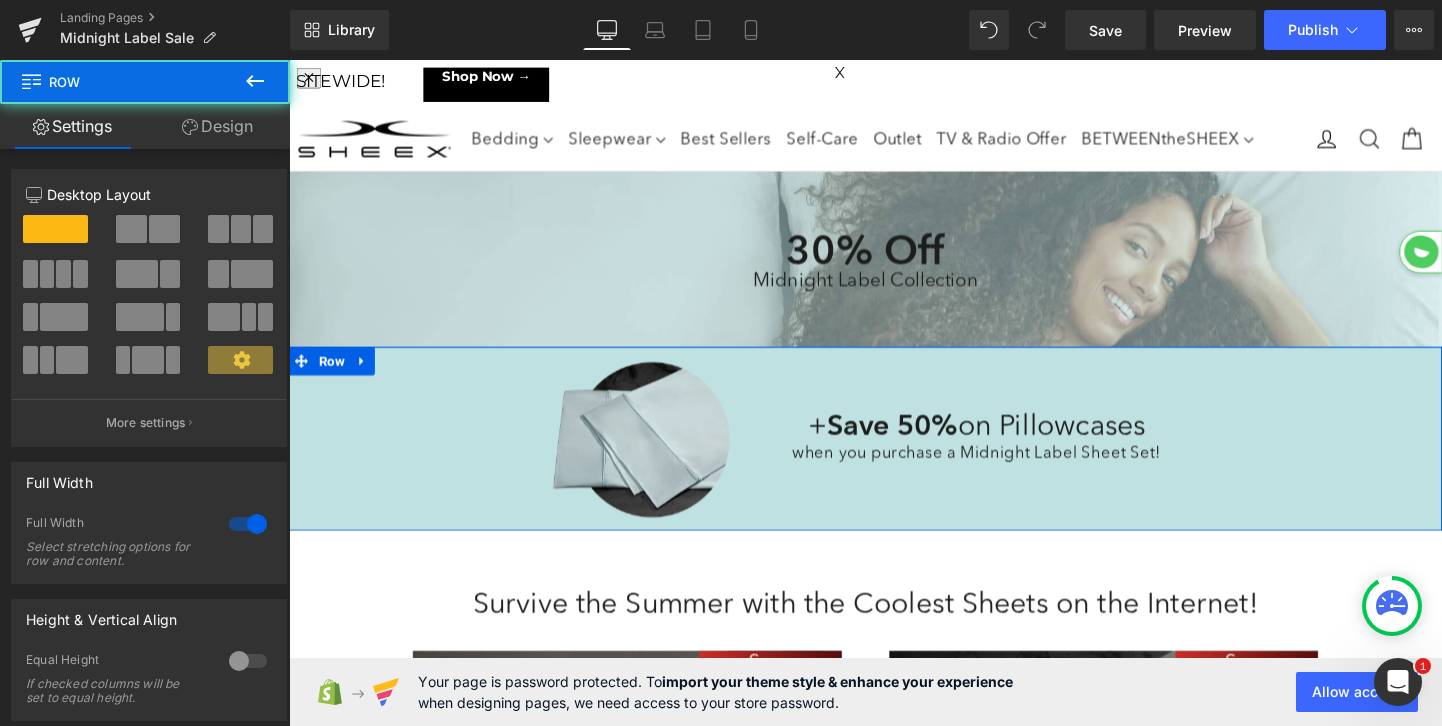 click on "Design" at bounding box center [217, 126] 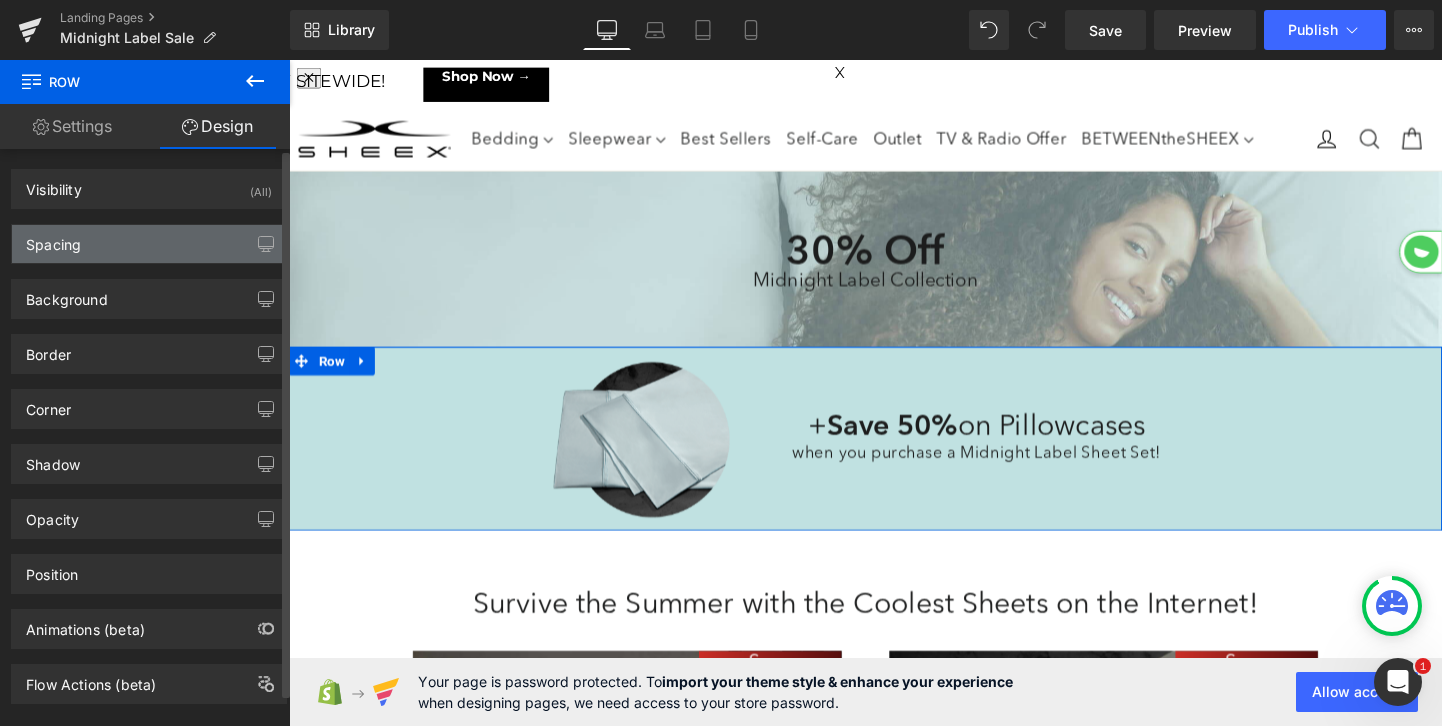 click on "Spacing" at bounding box center (149, 244) 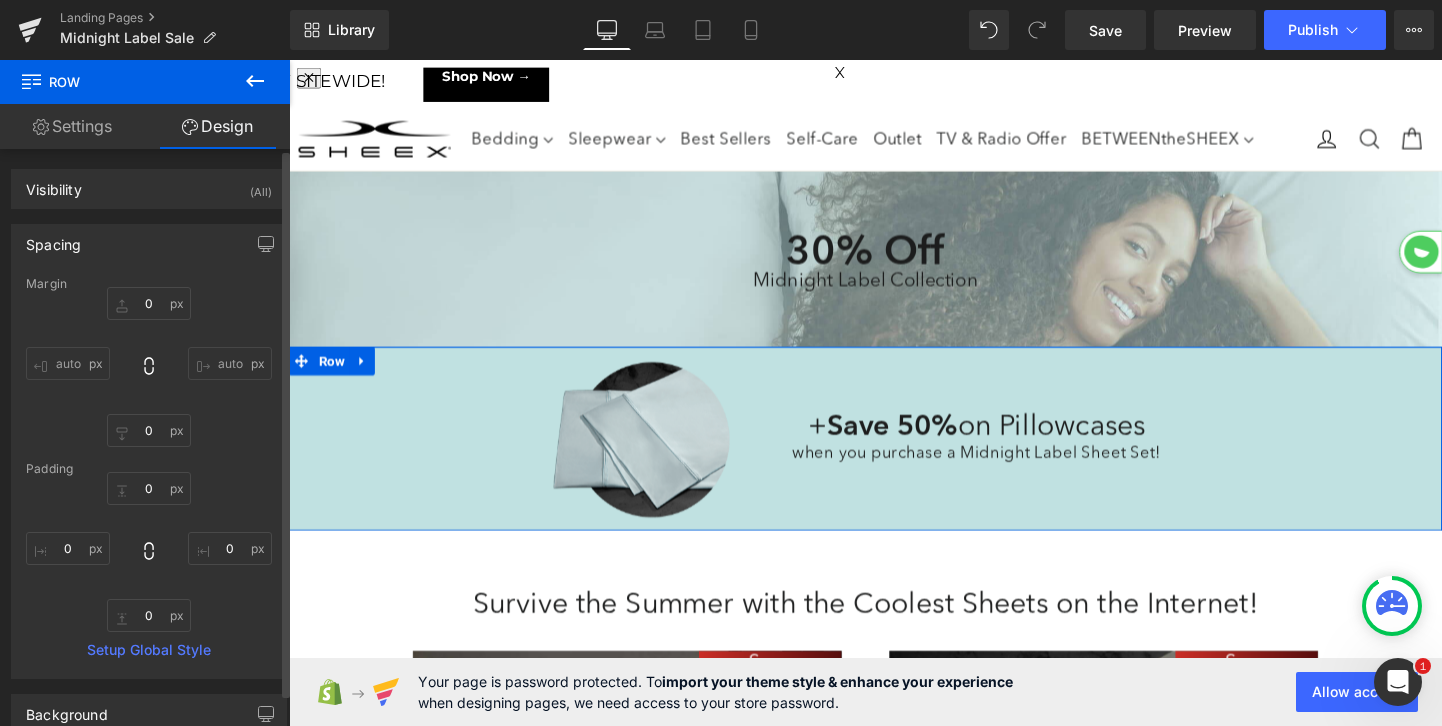 click on "Spacing" at bounding box center [149, 244] 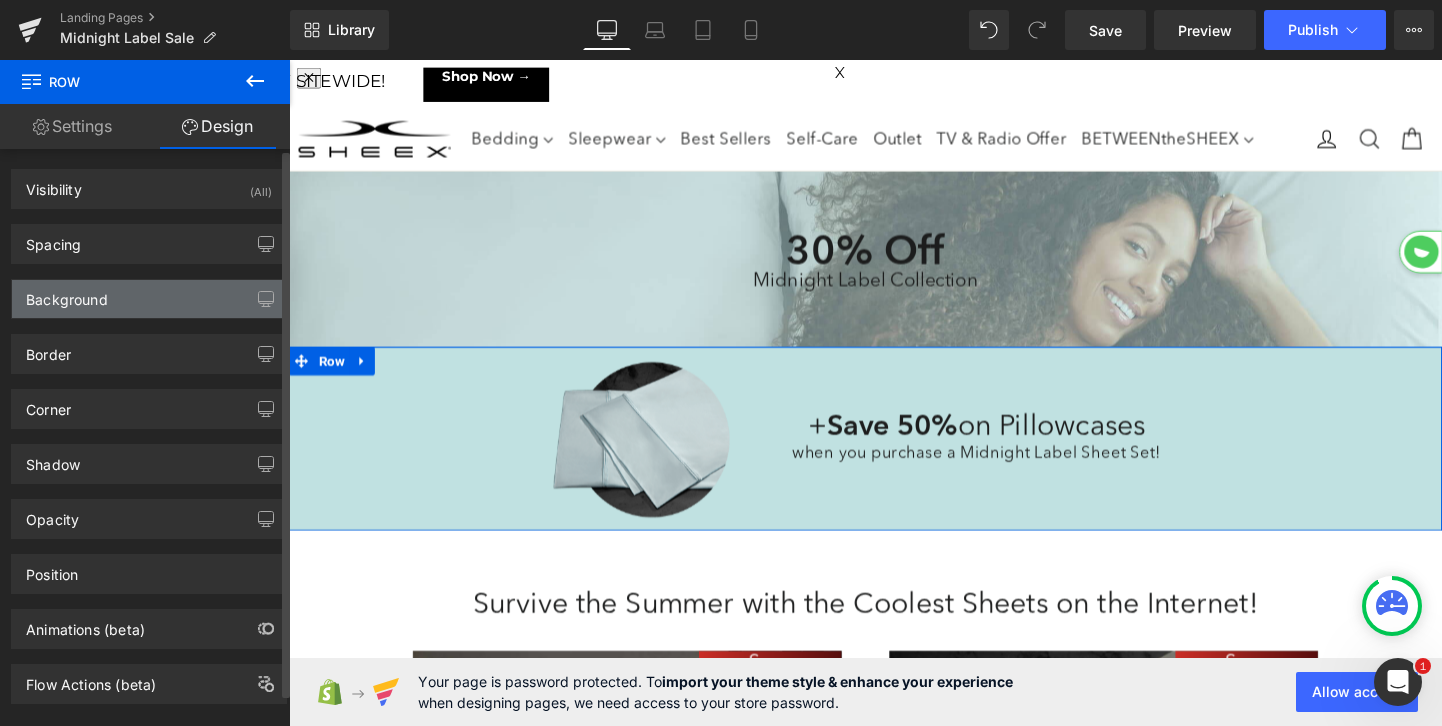 click on "Background" at bounding box center (149, 299) 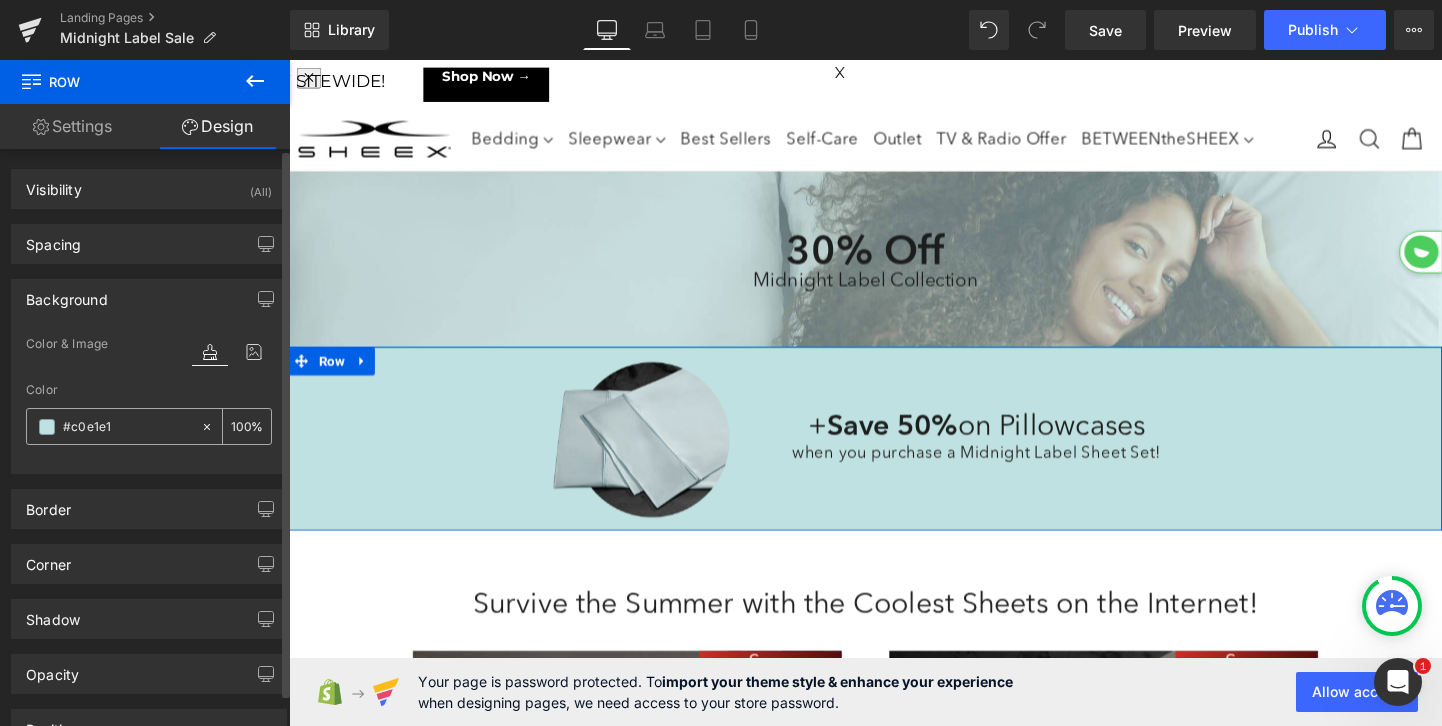 click on "#c0e1e1" at bounding box center (127, 427) 